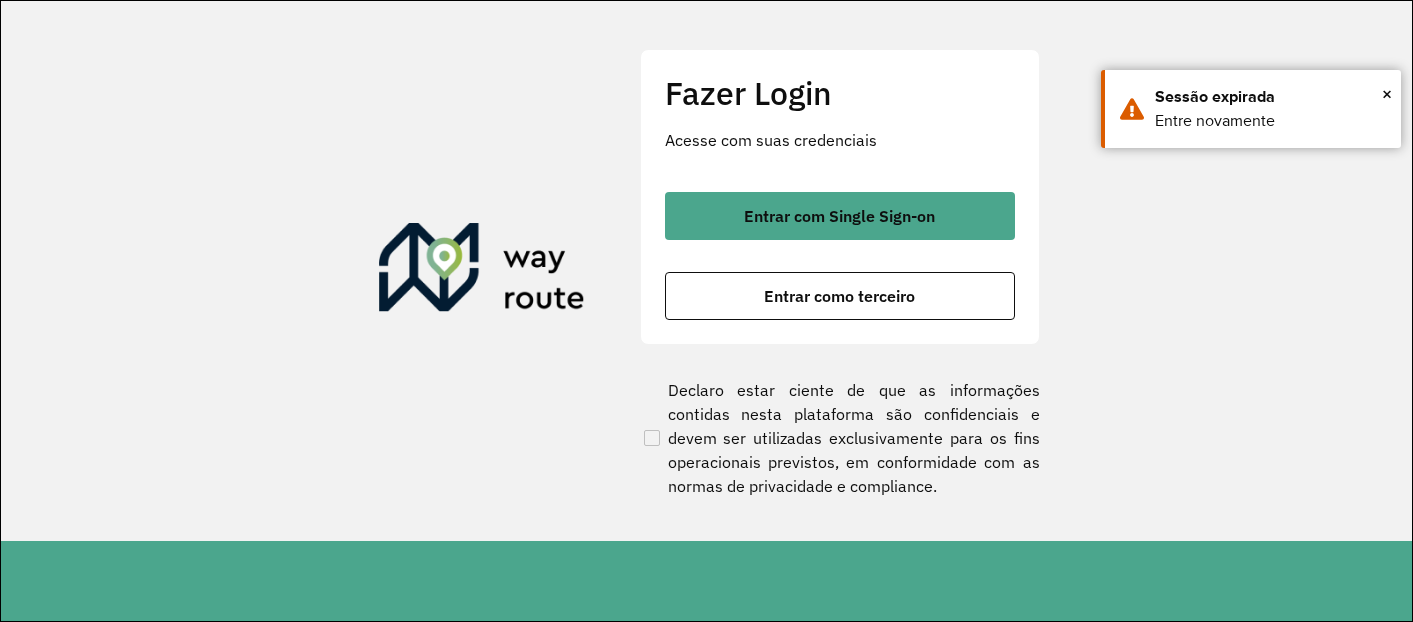 scroll, scrollTop: 0, scrollLeft: 0, axis: both 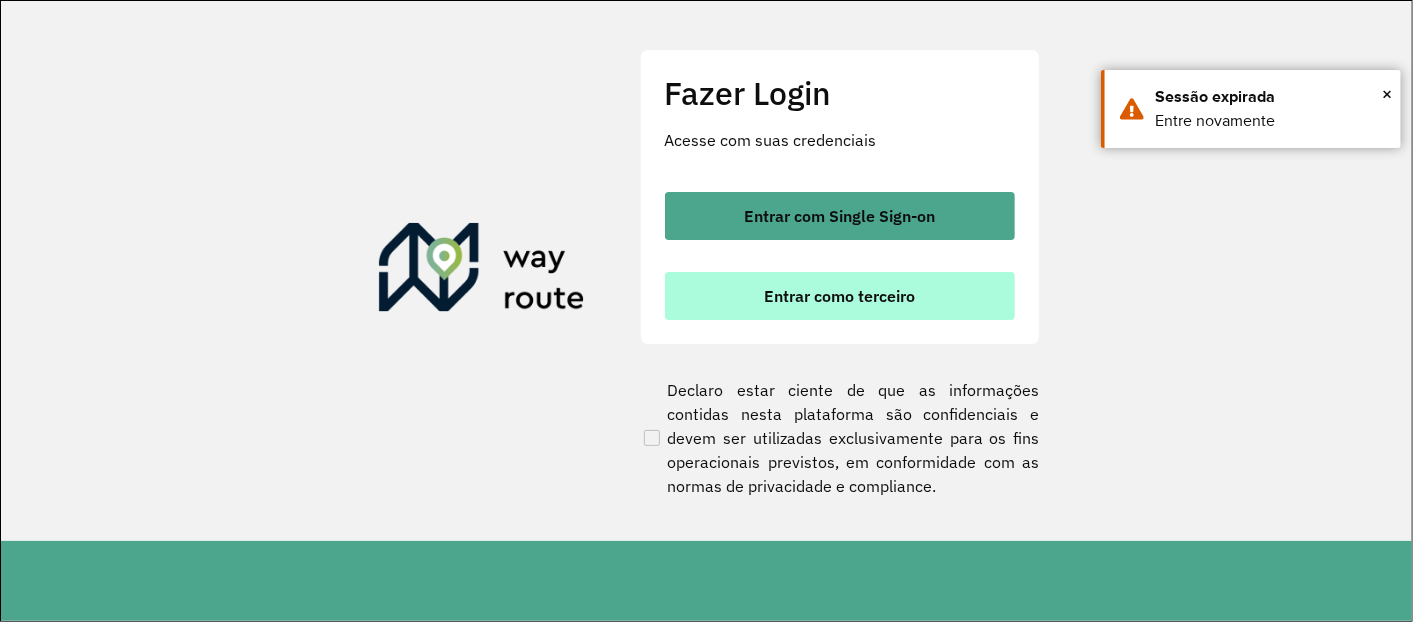 click on "Entrar como terceiro" at bounding box center [839, 296] 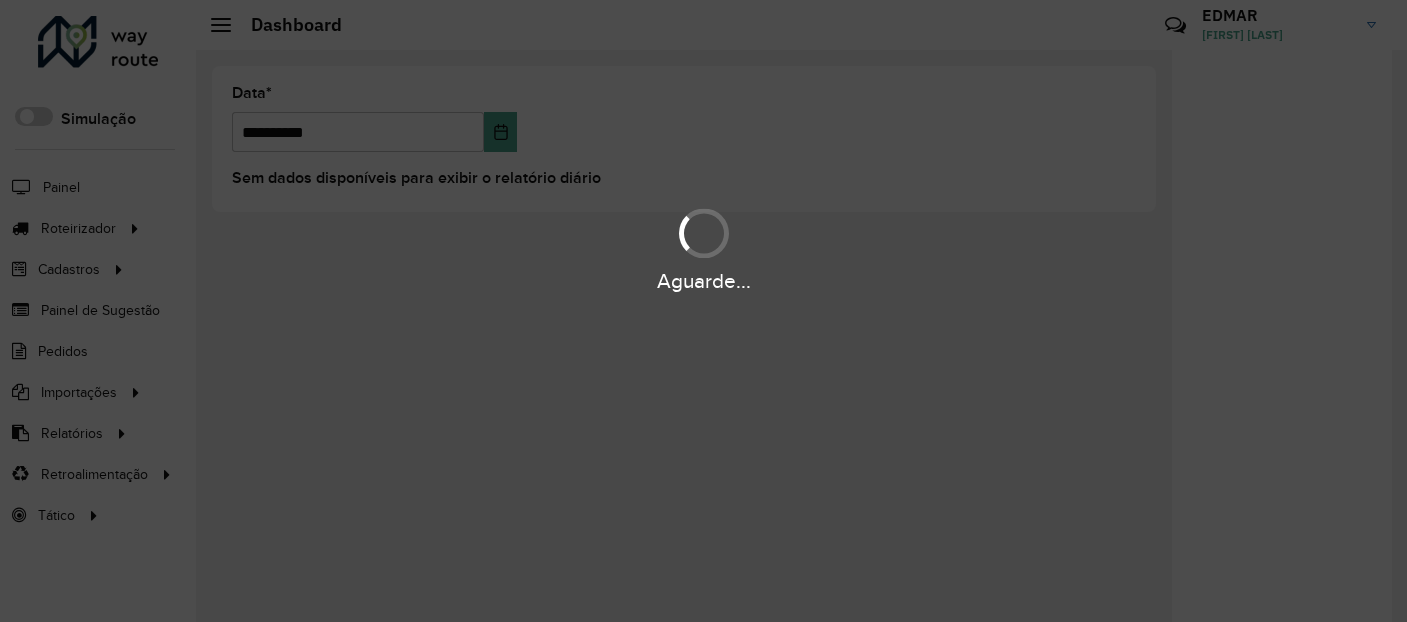 scroll, scrollTop: 0, scrollLeft: 0, axis: both 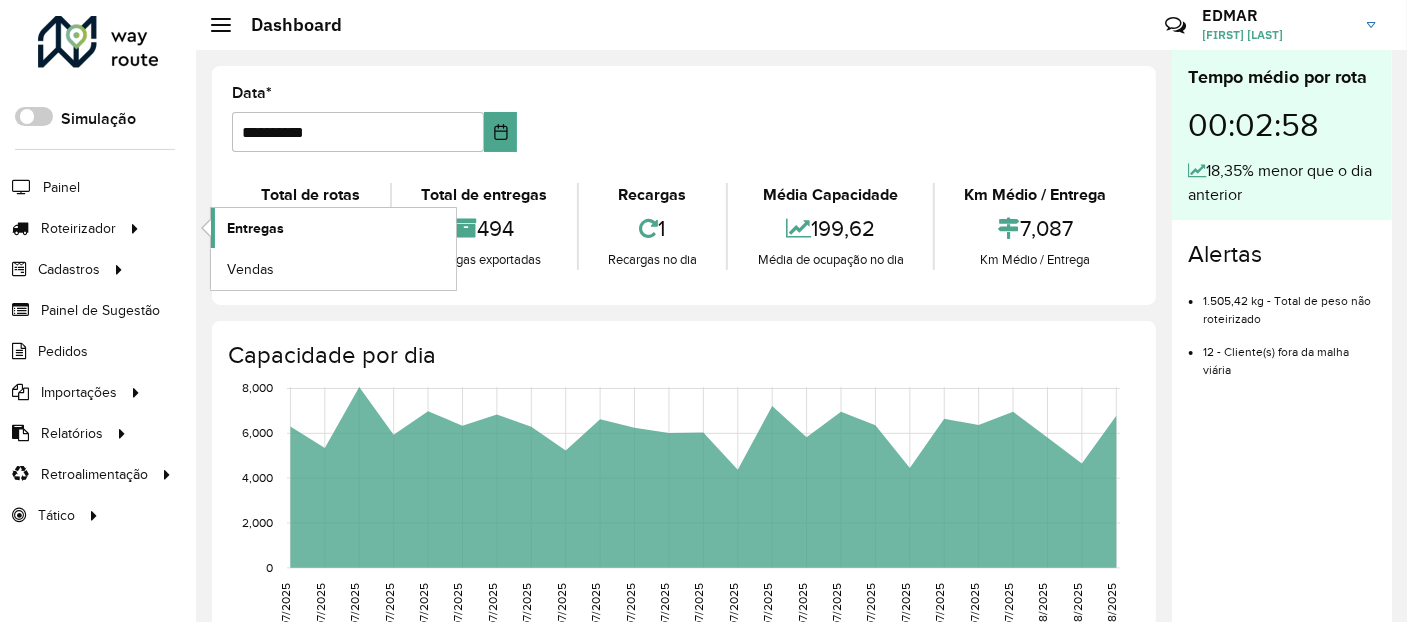 click on "Entregas" 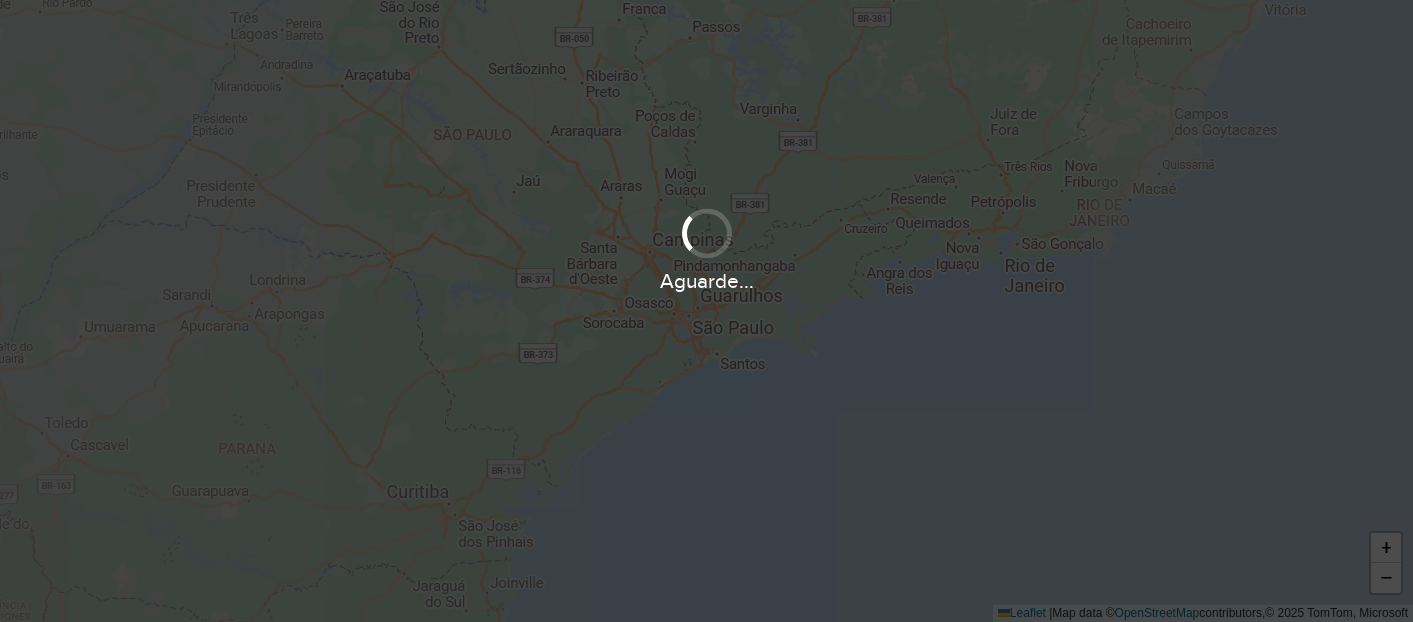 scroll, scrollTop: 0, scrollLeft: 0, axis: both 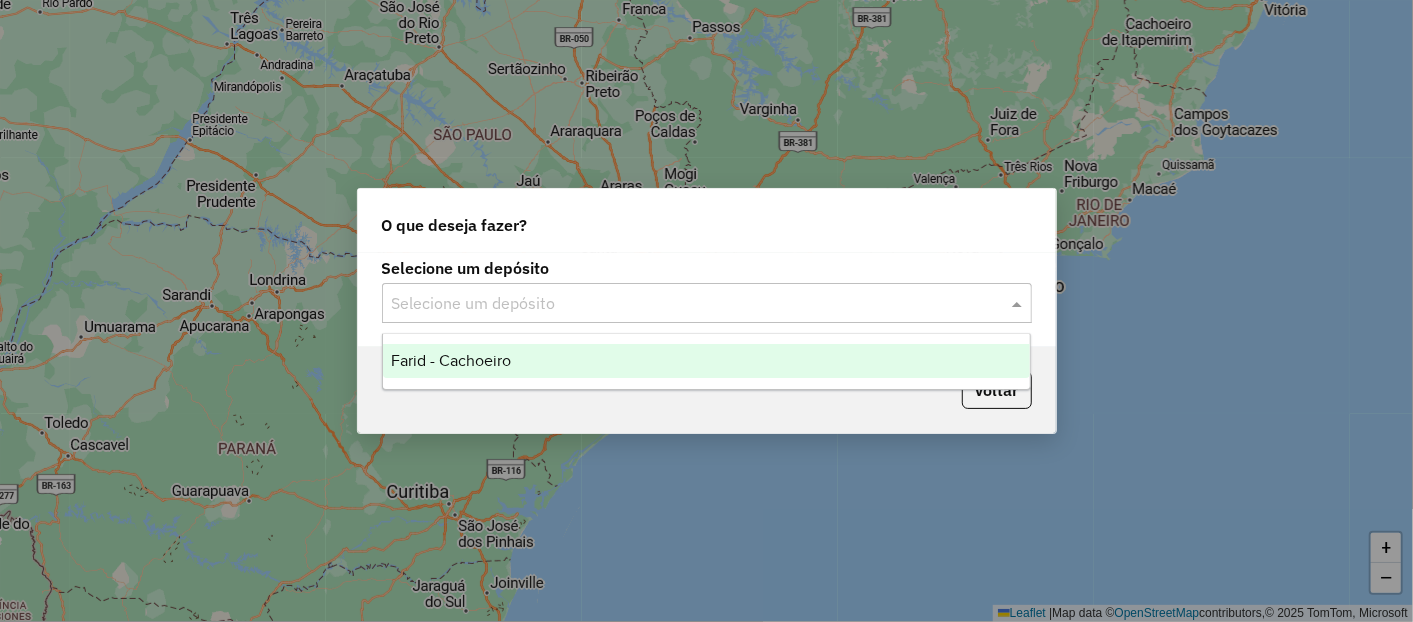 click on "Selecione um depósito" 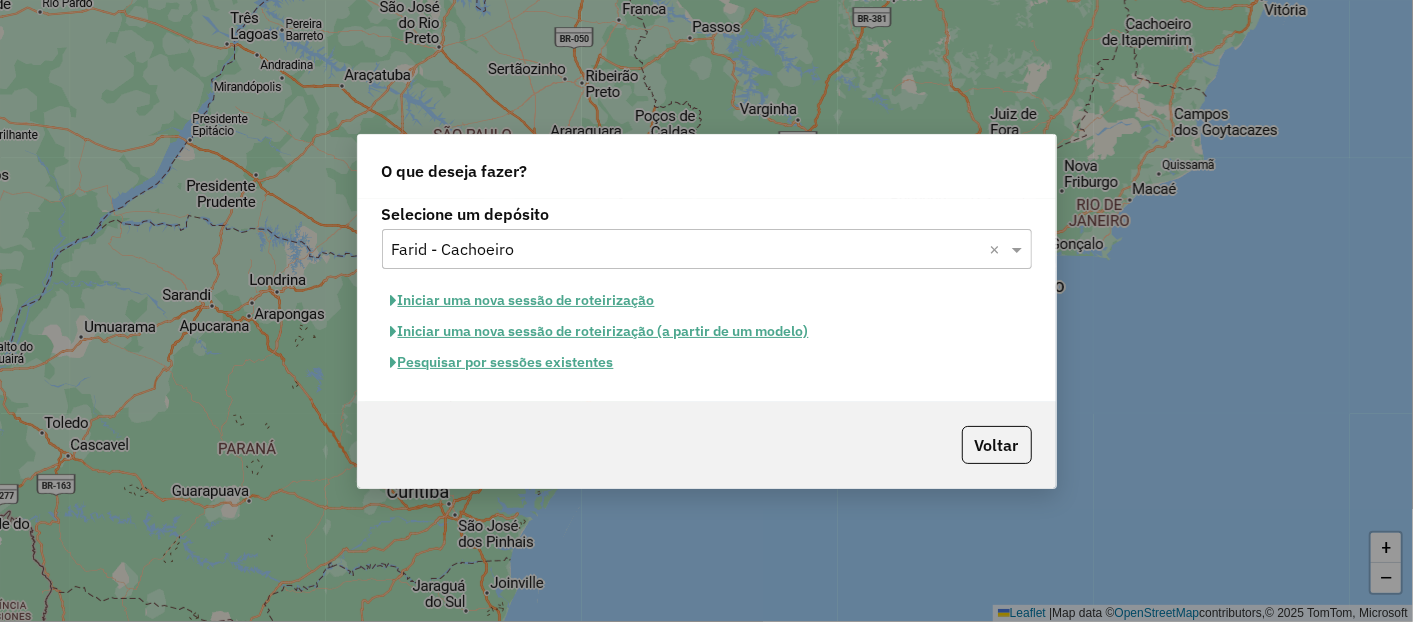 click on "Pesquisar por sessões existentes" 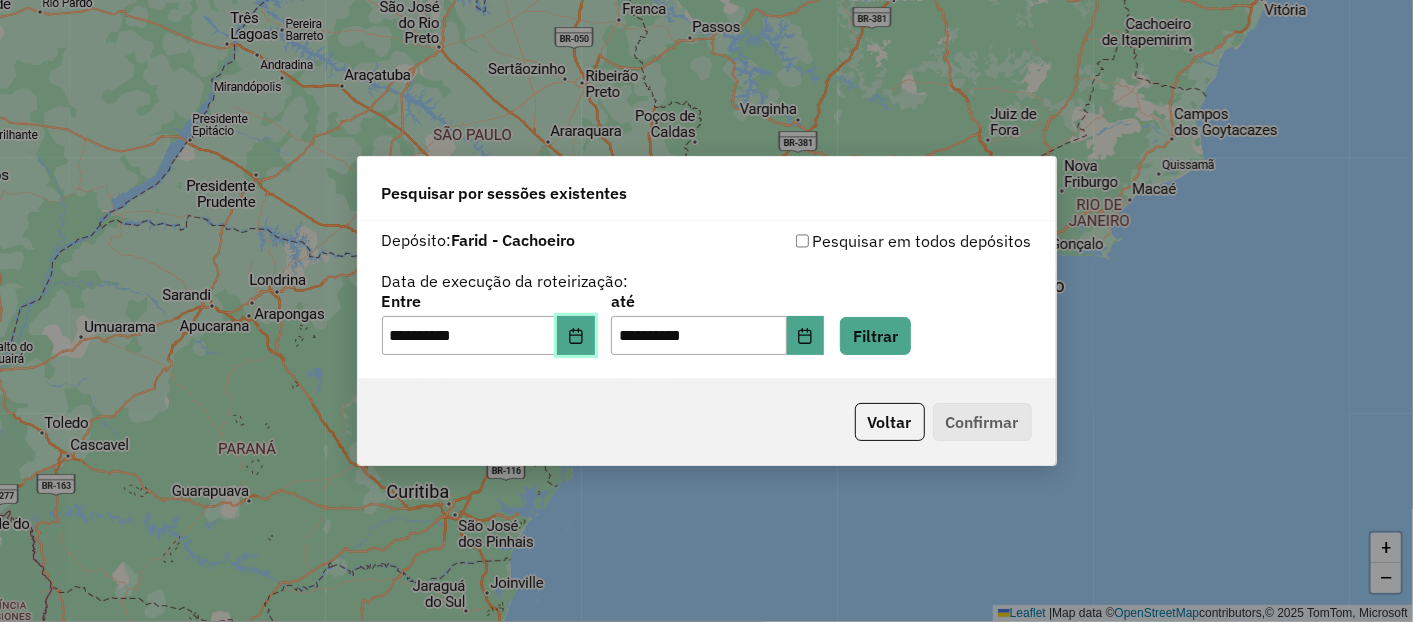 click 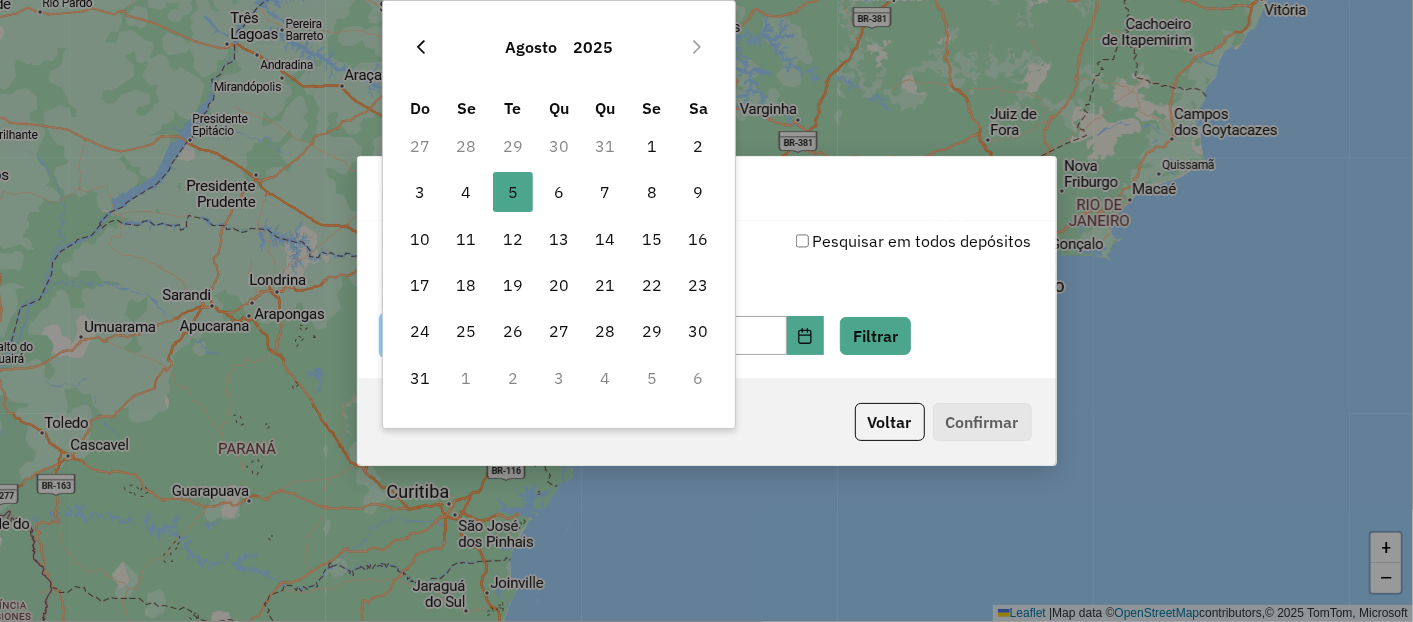 click 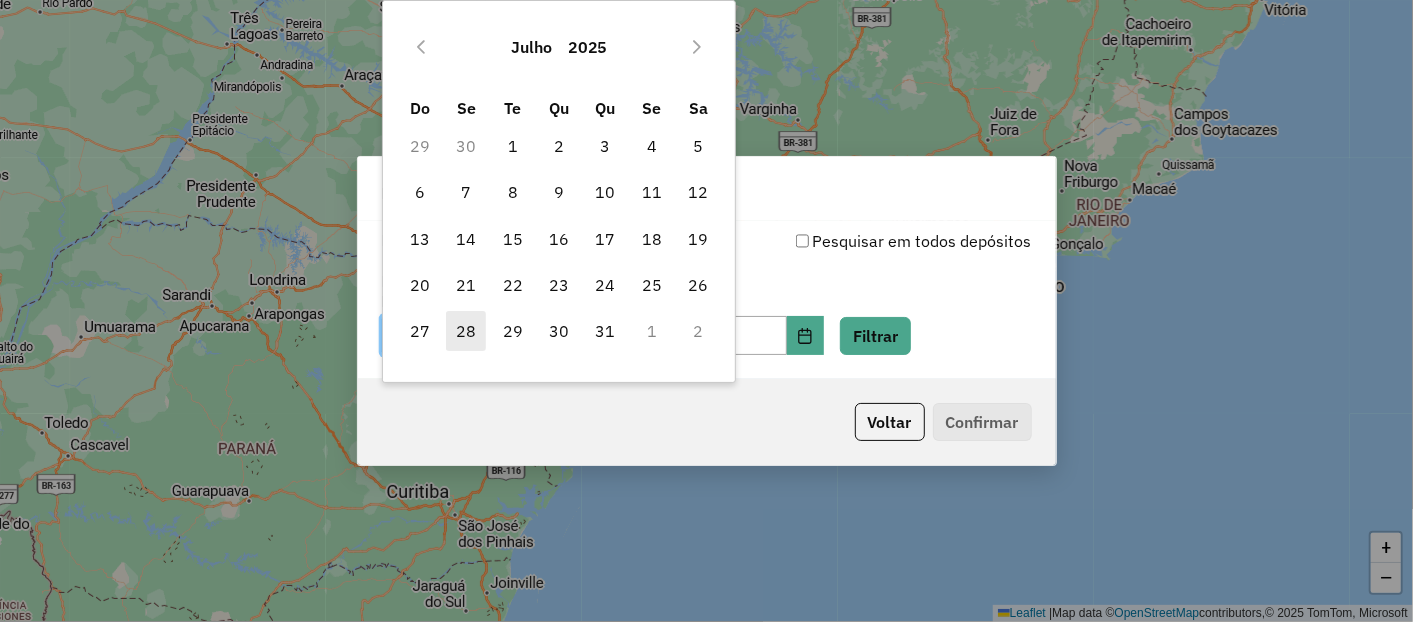 click on "28" at bounding box center [466, 331] 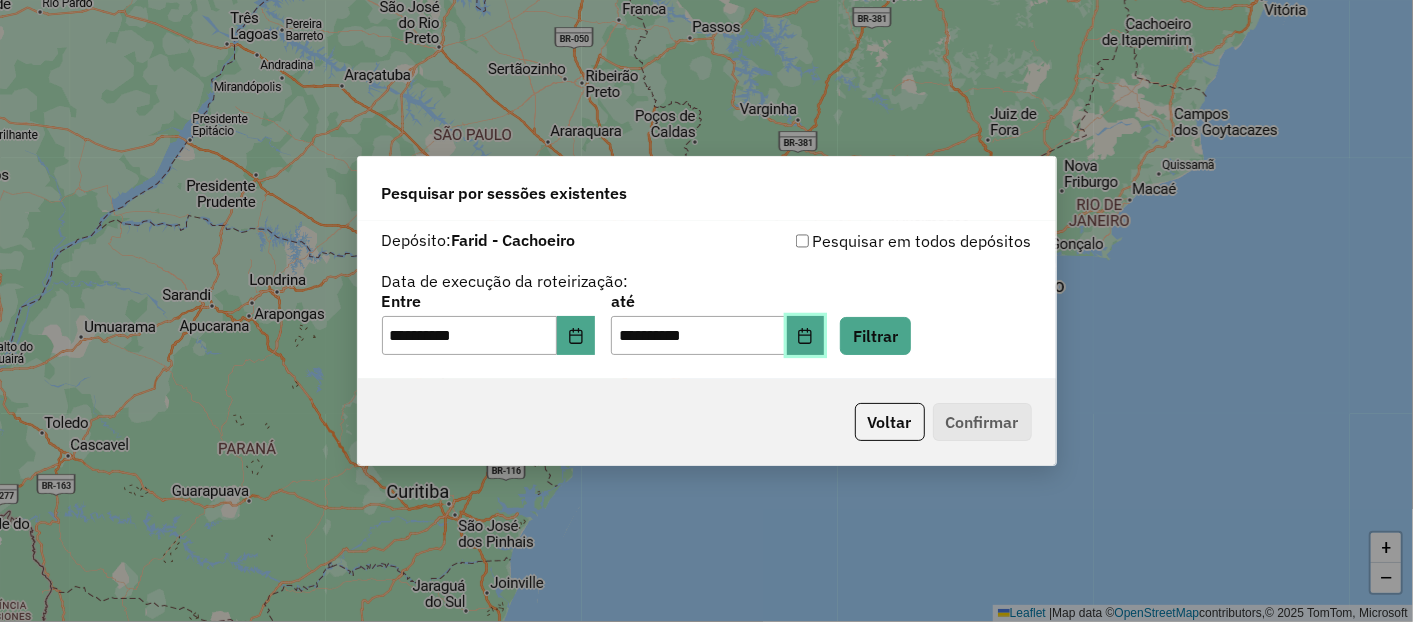 click 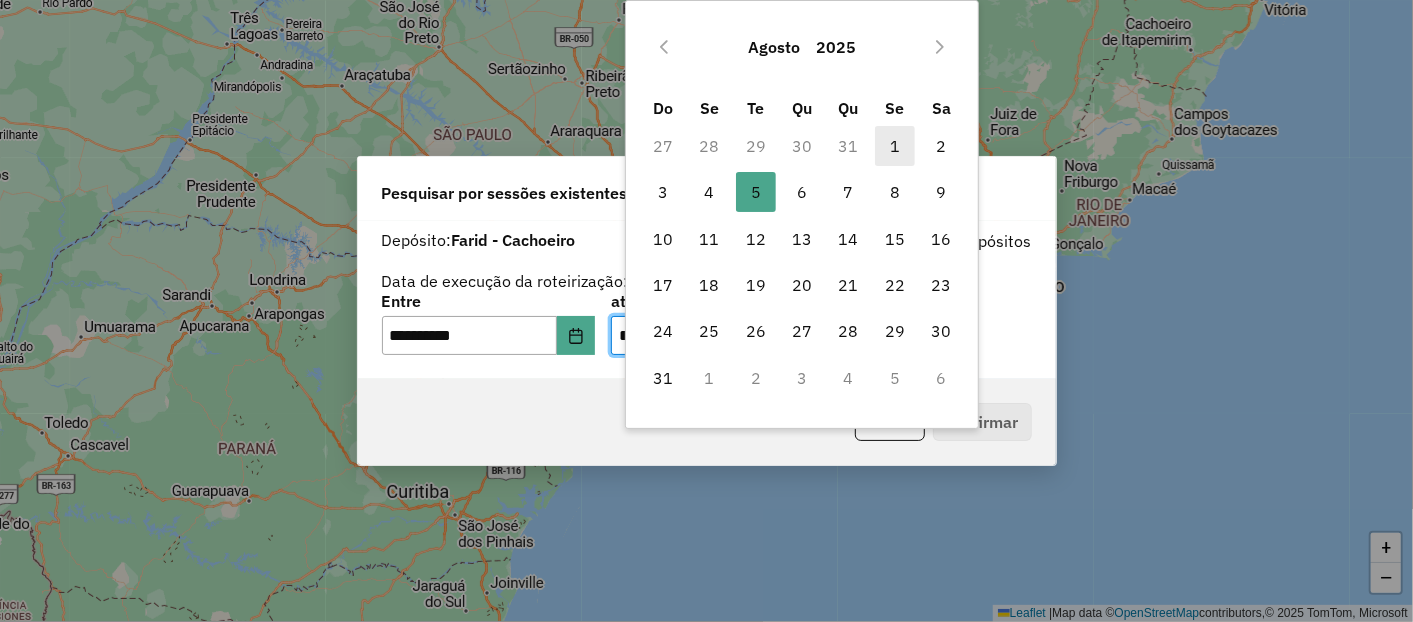 click on "1" at bounding box center [895, 146] 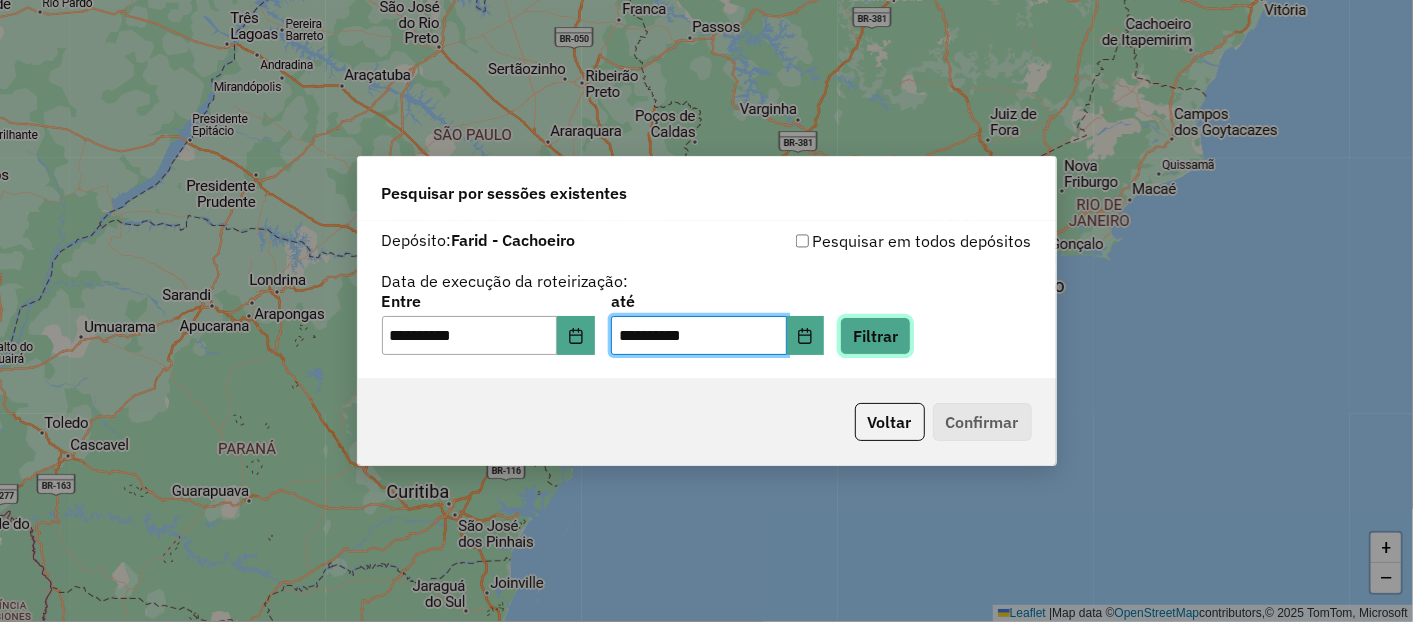 click on "Filtrar" 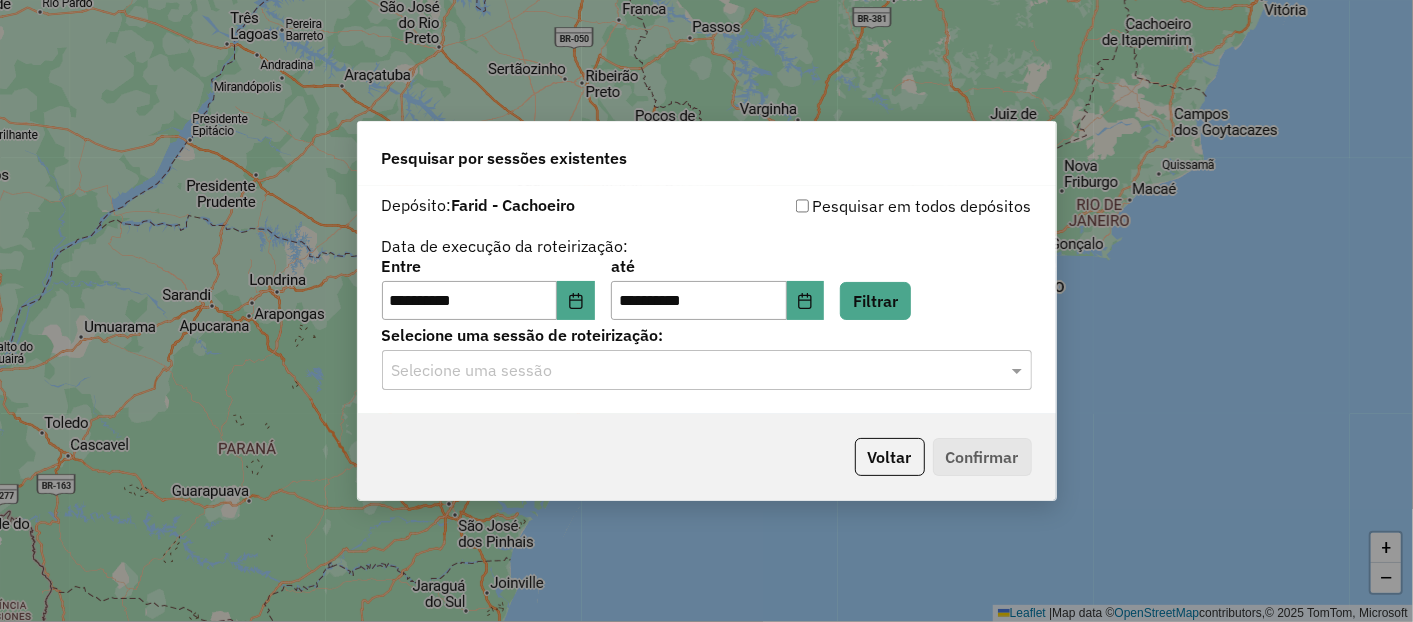 click 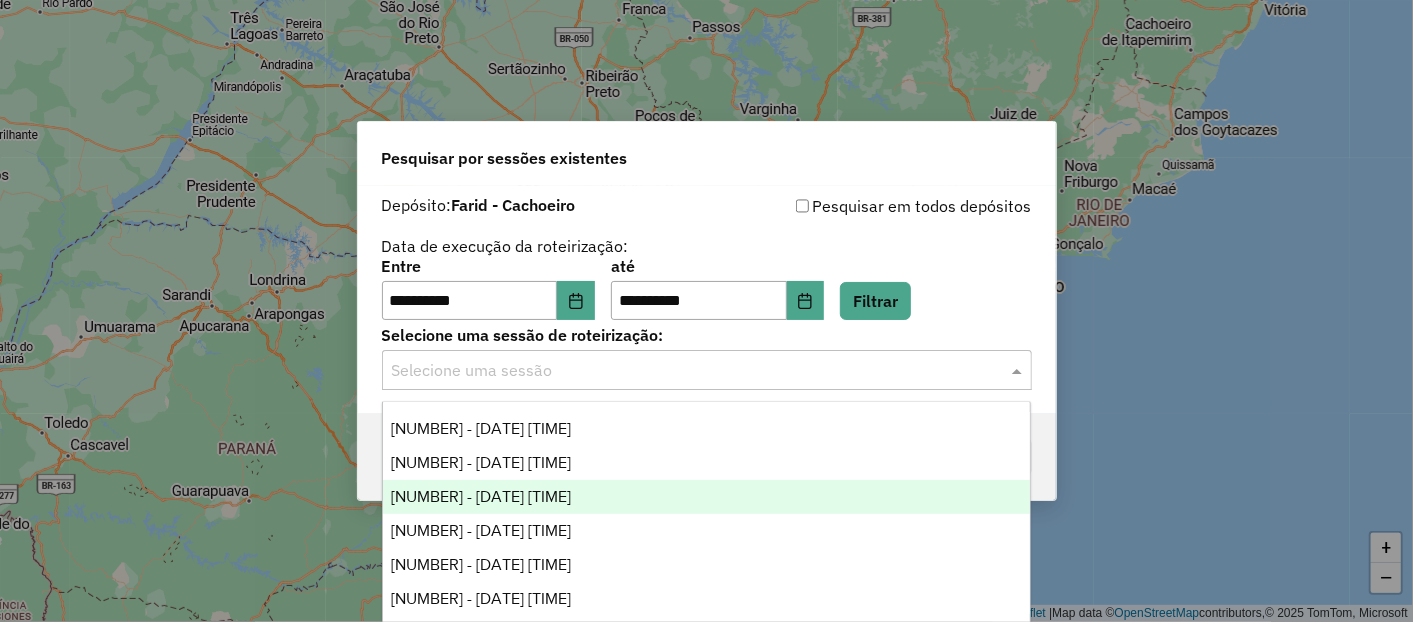 click on "971960 - 30/07/2025 17:43" at bounding box center (481, 496) 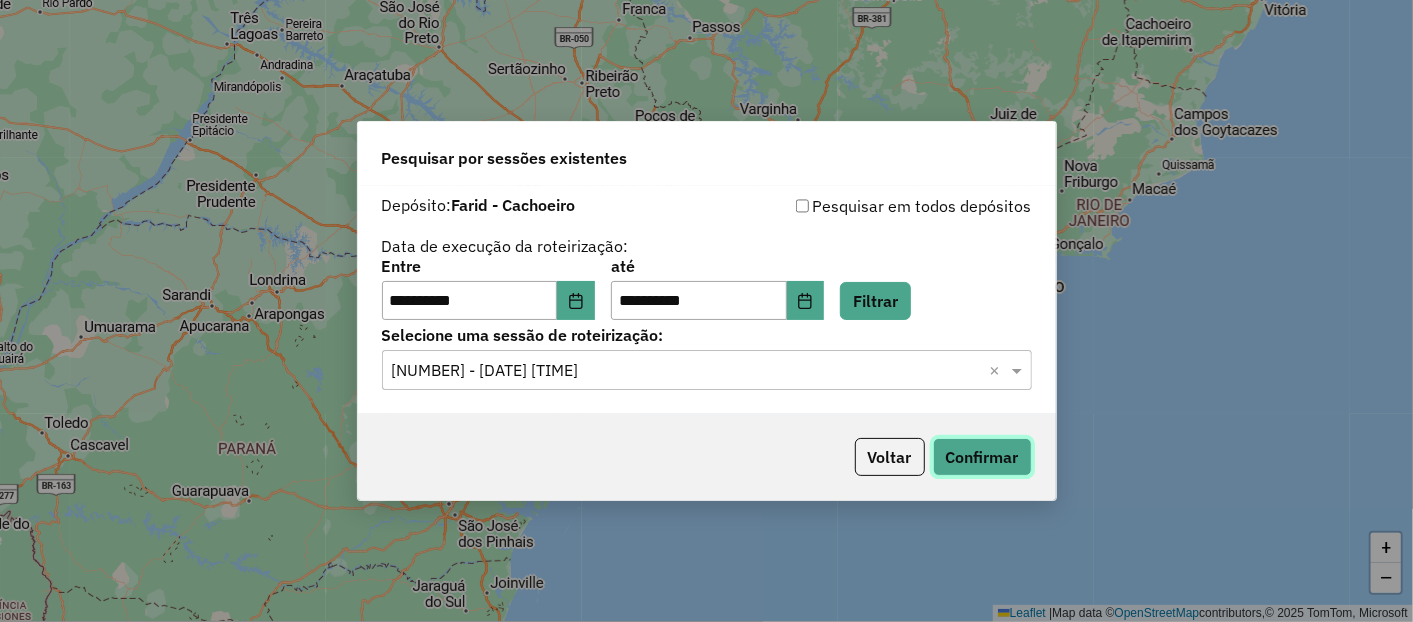 click on "Confirmar" 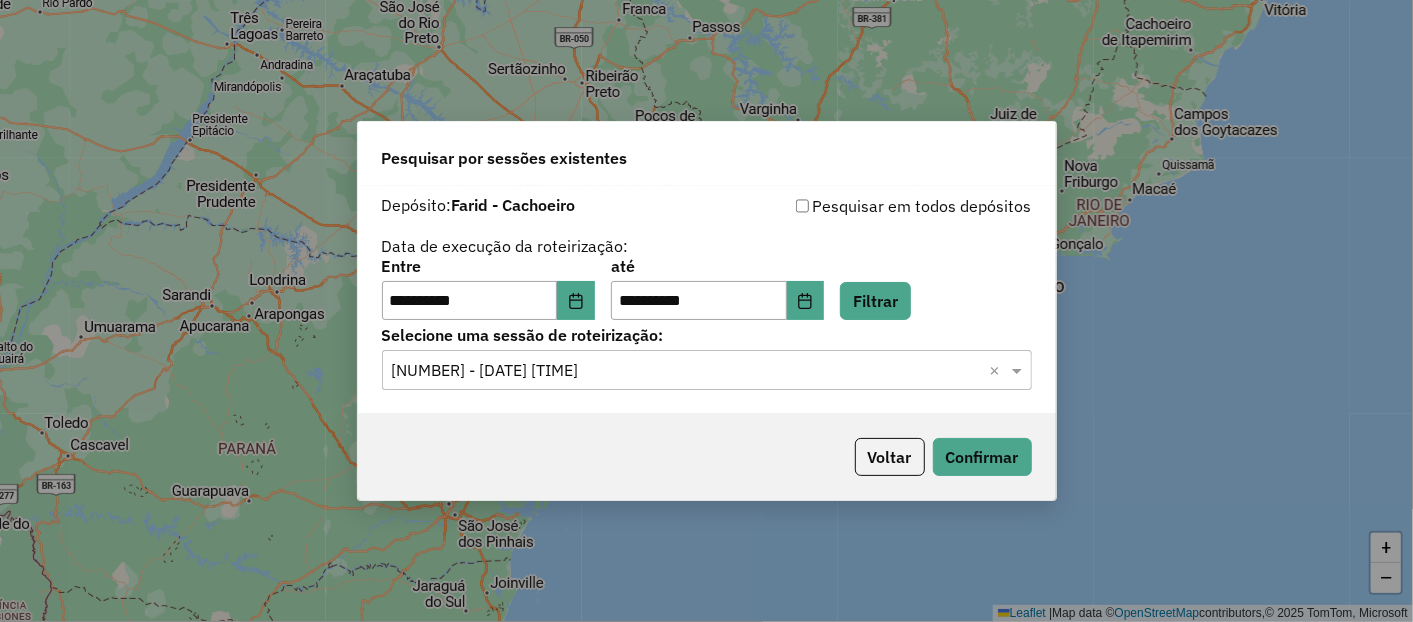 click on "Selecione uma sessão × 971960 - 30/07/2025 17:43  ×" 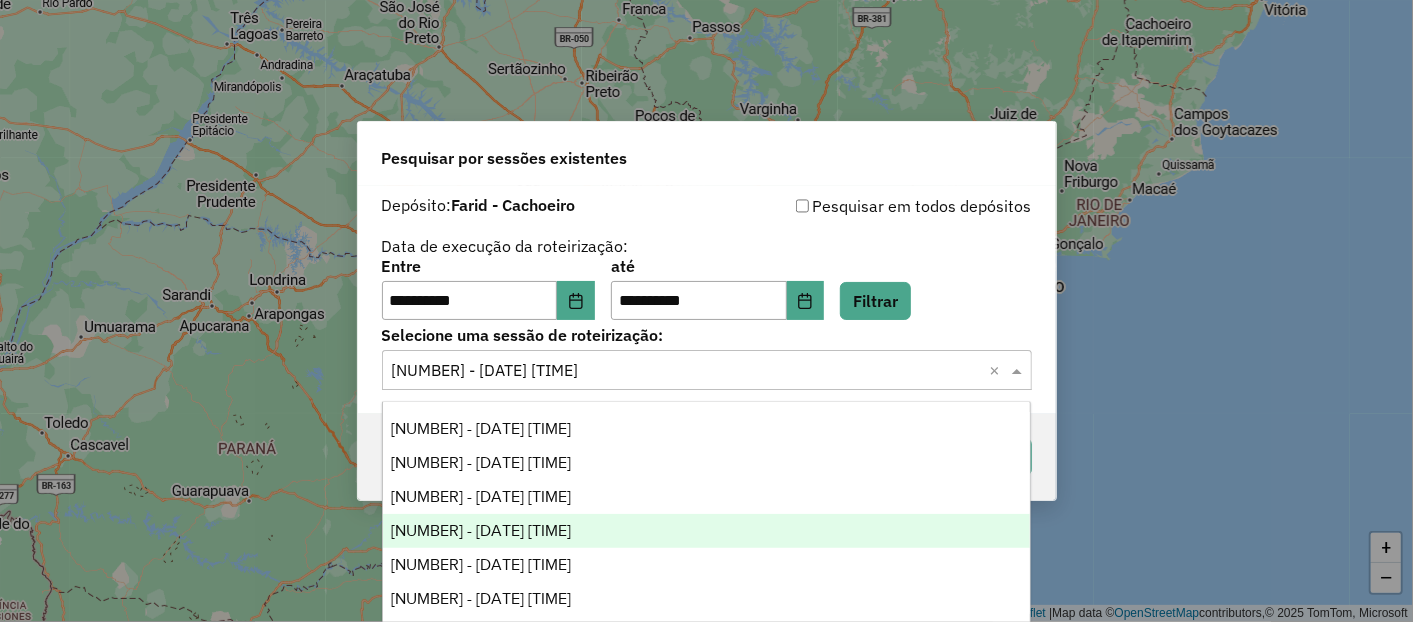 click on "972652 - 31/07/2025 17:58" at bounding box center [481, 530] 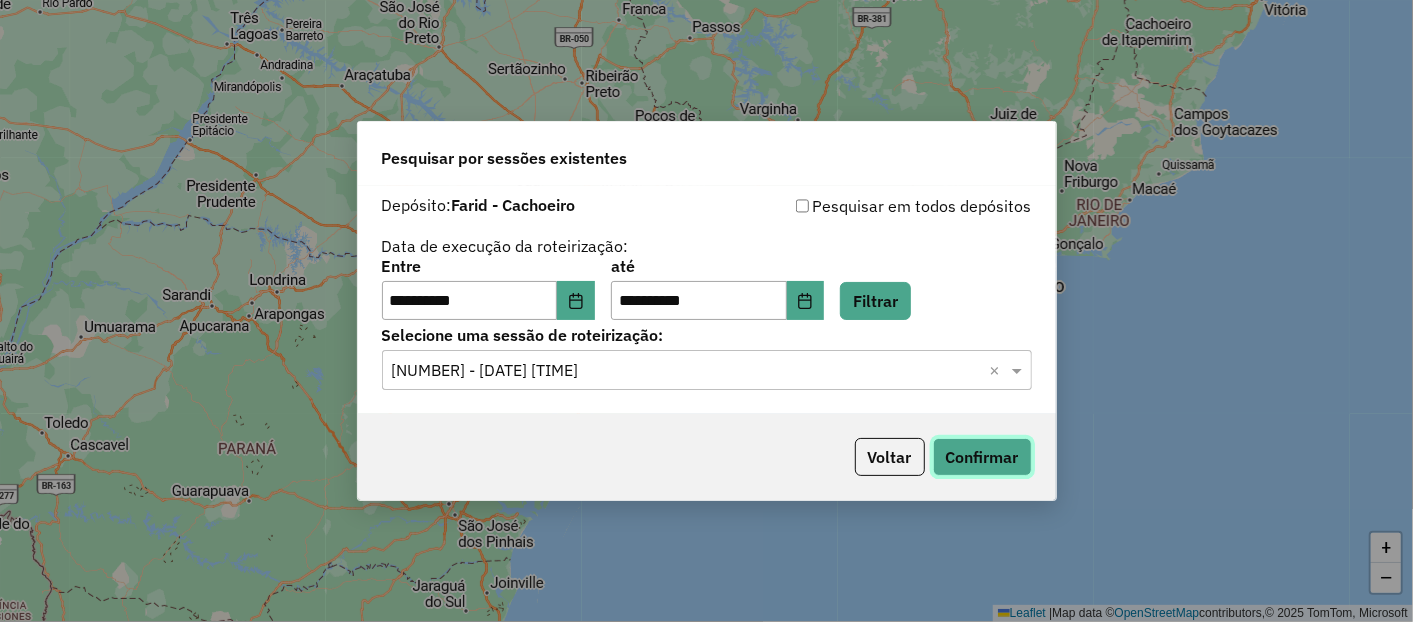 click on "Confirmar" 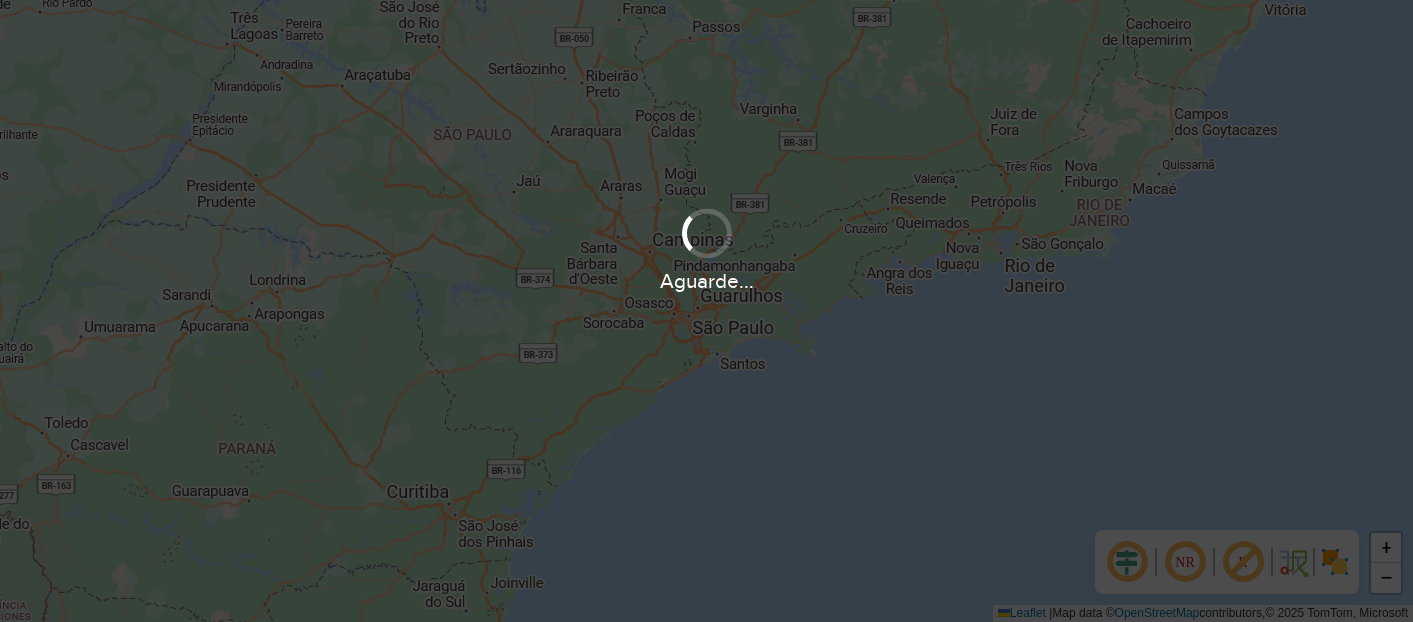 scroll, scrollTop: 0, scrollLeft: 0, axis: both 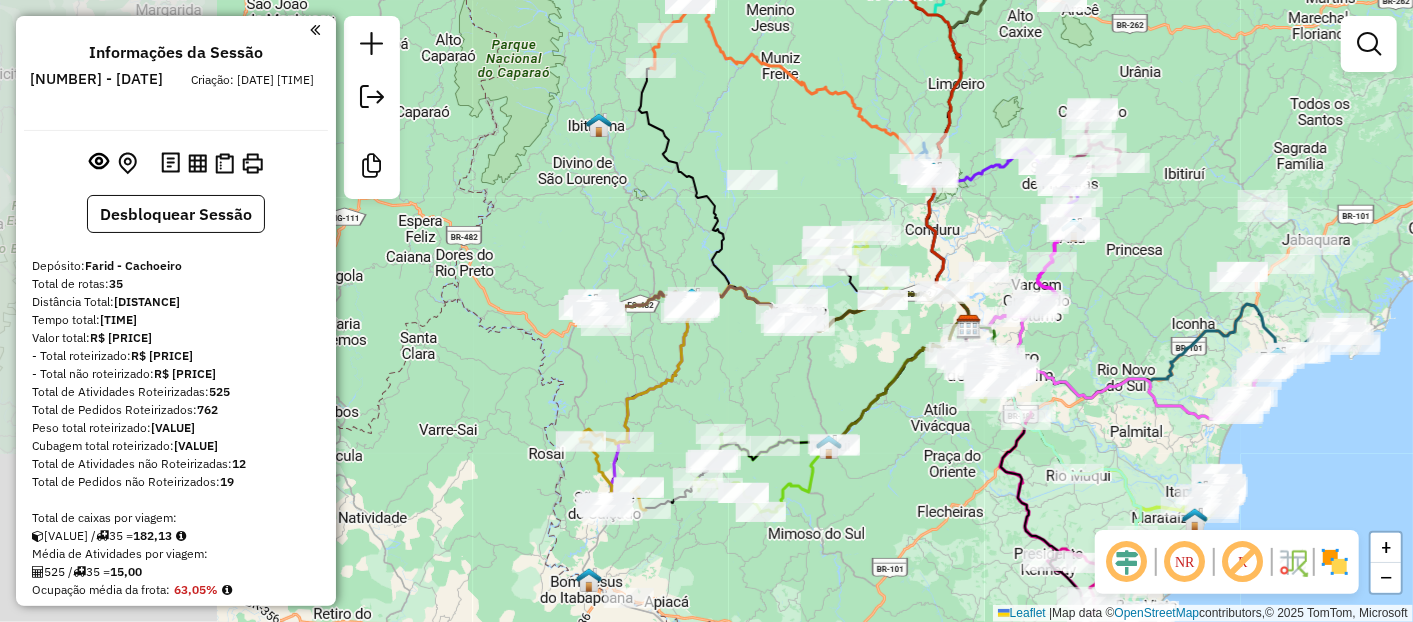drag, startPoint x: 527, startPoint y: 341, endPoint x: 788, endPoint y: 357, distance: 261.48996 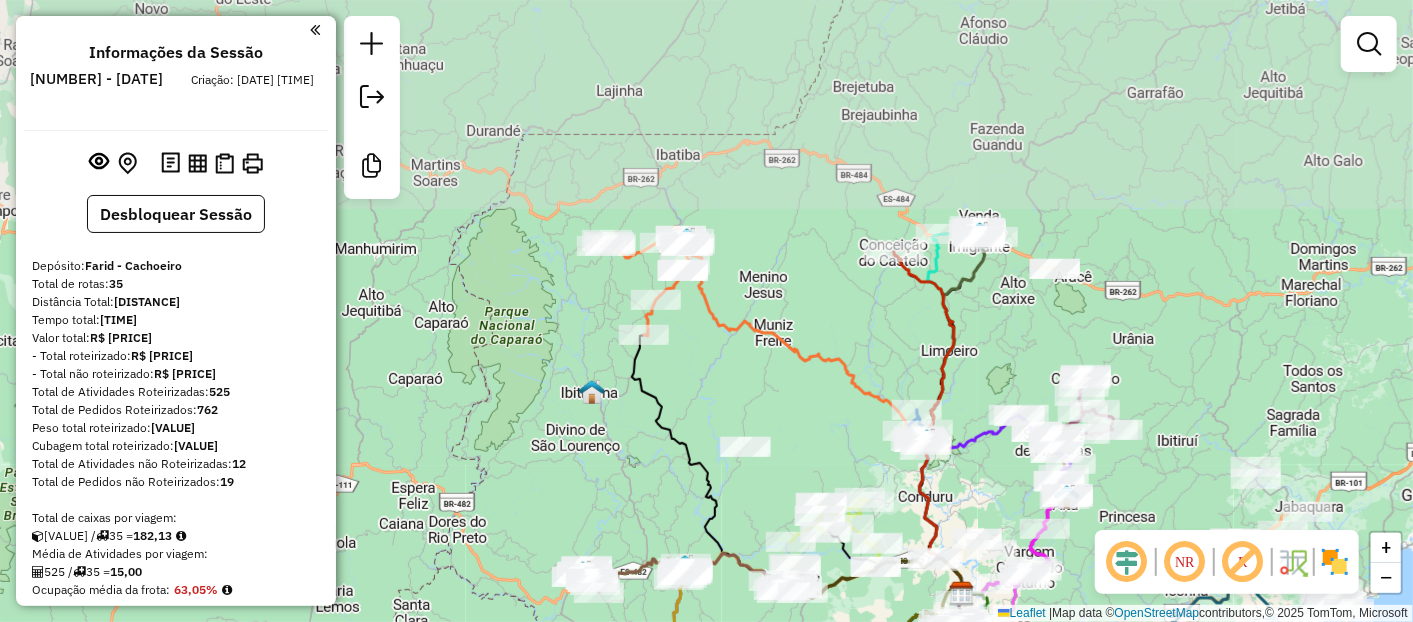 drag, startPoint x: 611, startPoint y: 218, endPoint x: 604, endPoint y: 484, distance: 266.0921 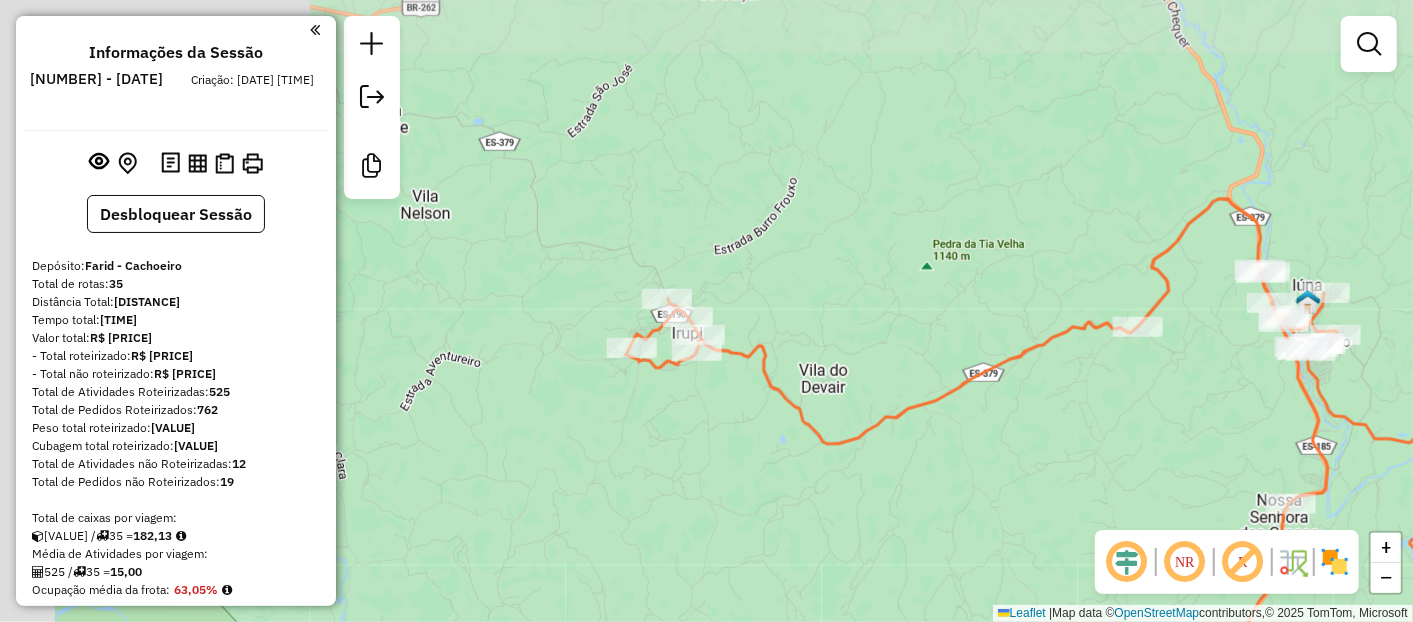drag, startPoint x: 565, startPoint y: 262, endPoint x: 702, endPoint y: 437, distance: 222.2476 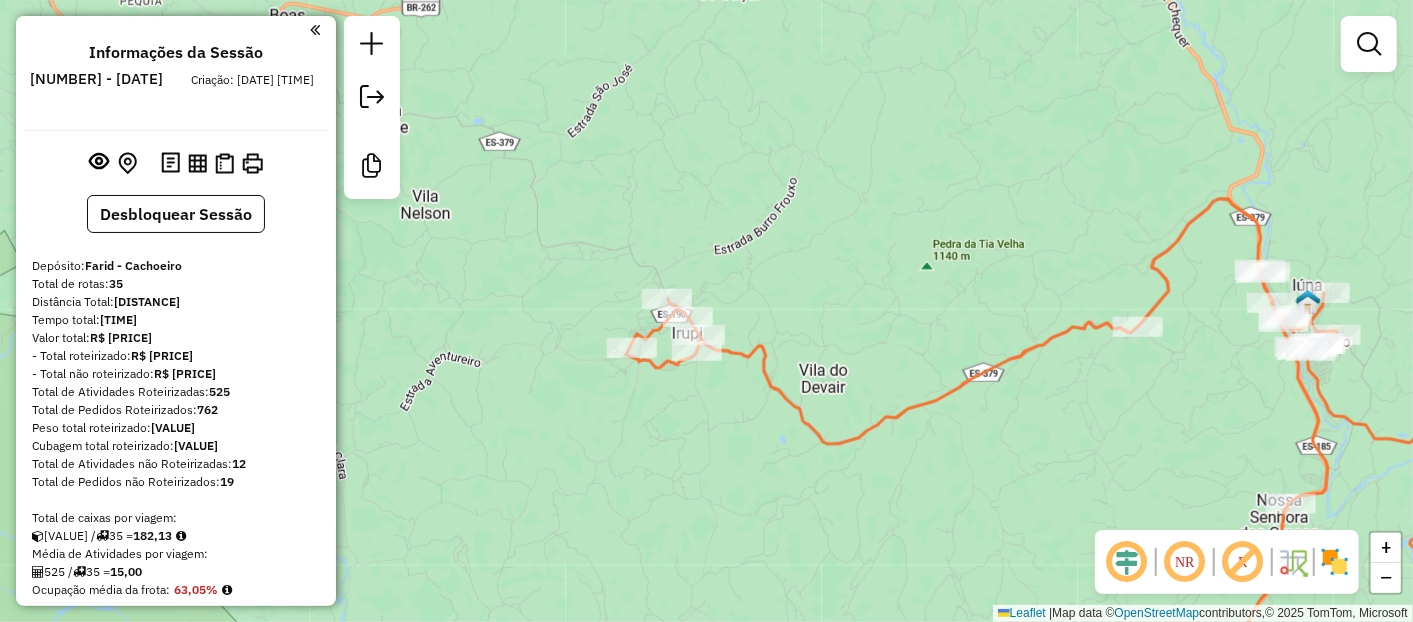 click on "Rota 11 - Placa [PLATE]  [NUMBER] - [BUSINESS_NAME] Janela de atendimento Grade de atendimento Capacidade Transportadoras Veículos Cliente Pedidos  Rotas Selecione os dias de semana para filtrar as janelas de atendimento  Seg   Ter   Qua   Qui   Sex   Sáb   Dom  Informe o período da janela de atendimento: De: Até:  Filtrar exatamente a janela do cliente  Considerar janela de atendimento padrão  Selecione os dias de semana para filtrar as grades de atendimento  Seg   Ter   Qua   Qui   Sex   Sáb   Dom   Considerar clientes sem dia de atendimento cadastrado  Clientes fora do dia de atendimento selecionado Filtrar as atividades entre os valores definidos abaixo:  Peso mínimo:   Peso máximo:   Cubagem mínima:   Cubagem máxima:   De:   Até:  Filtrar as atividades entre o tempo de atendimento definido abaixo:  De:   Até:   Considerar capacidade total dos clientes não roteirizados Transportadora: Selecione um ou mais itens Tipo de veículo: Selecione um ou mais itens Veículo: Selecione um ou mais itens Nome:" 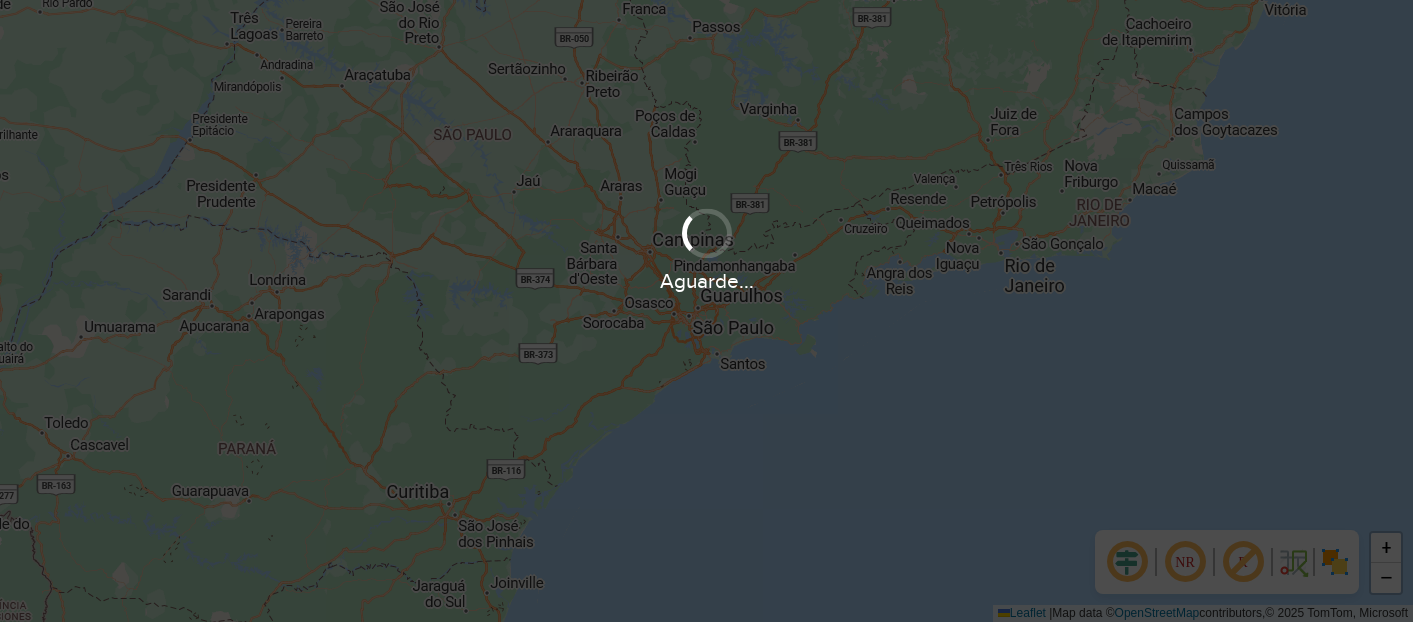 scroll, scrollTop: 0, scrollLeft: 0, axis: both 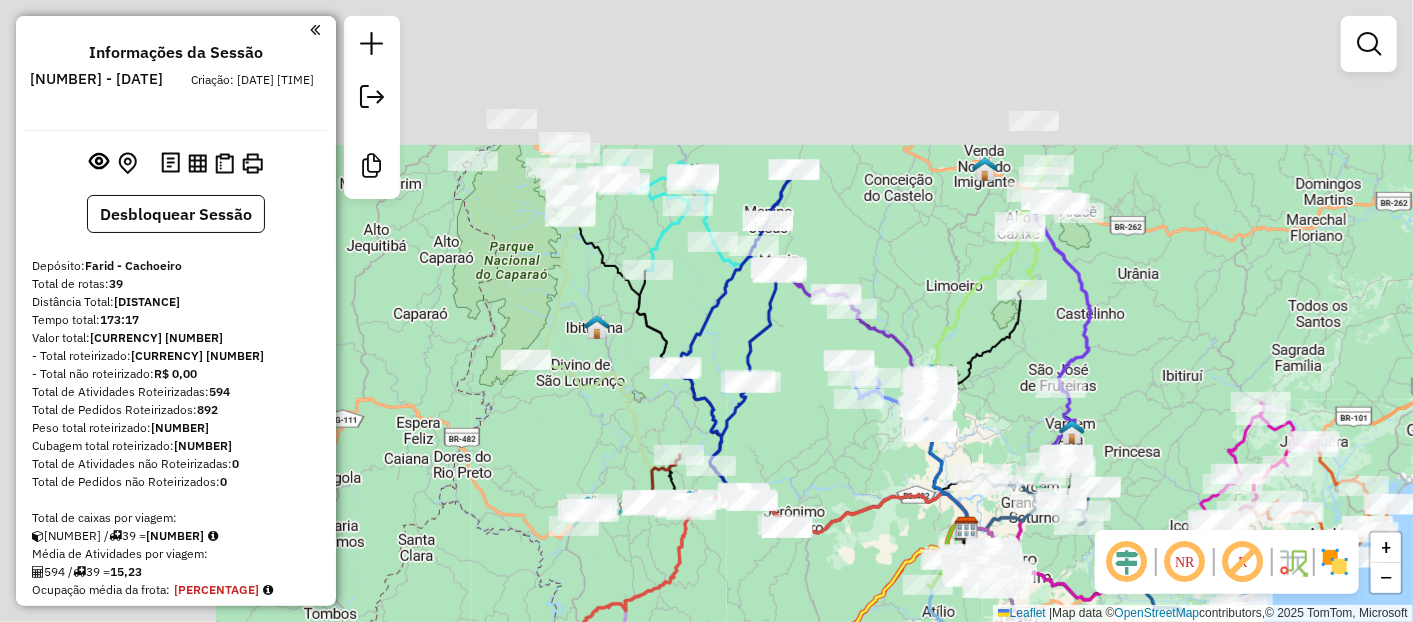 drag, startPoint x: 537, startPoint y: 198, endPoint x: 797, endPoint y: 417, distance: 339.94266 